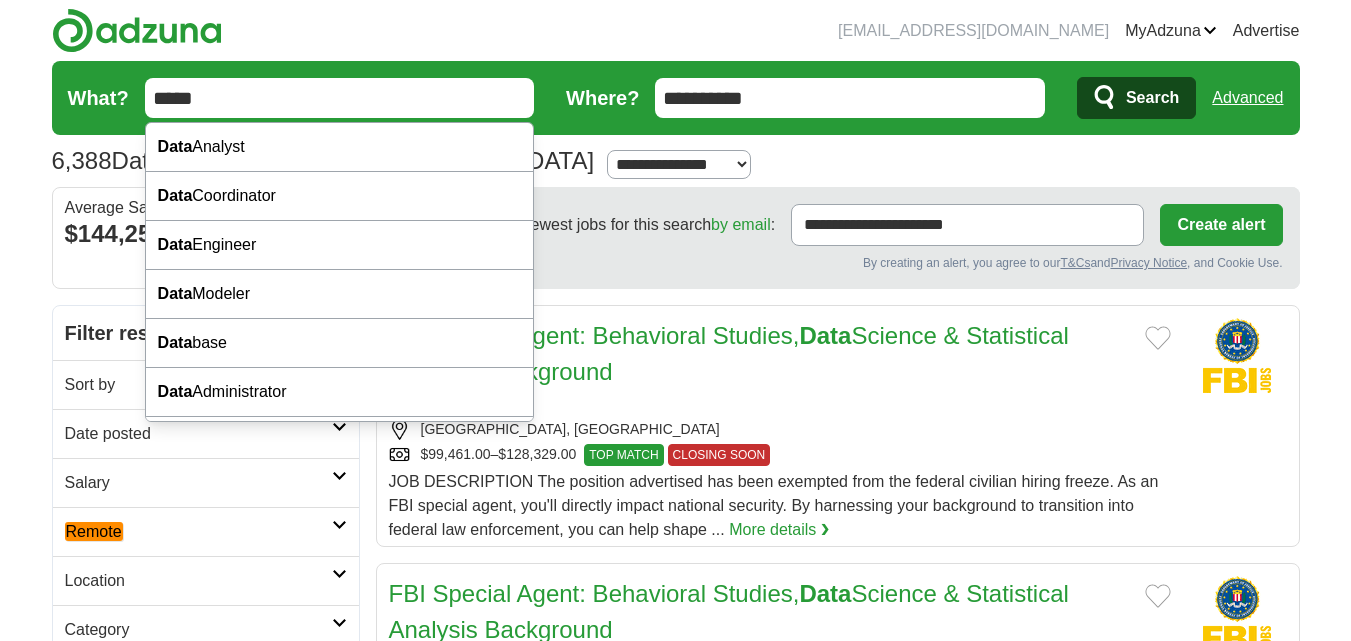 scroll, scrollTop: 0, scrollLeft: 0, axis: both 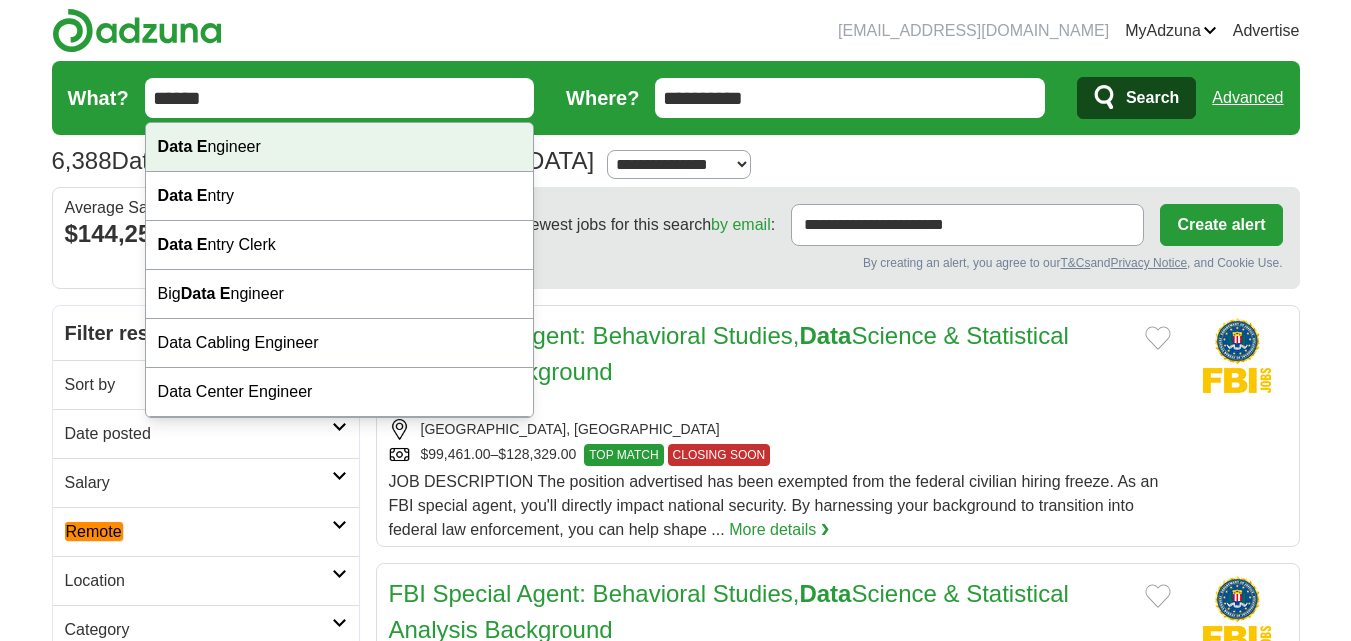 click on "furqan.sd0722@gmail.com
MyAdzuna
Alerts
Favorites
Resumes
ApplyIQ
Preferences
Posted jobs
Logout
Advertise
6,388
Data Jobs in  Remote , OR
Salary
Salary
Select a salary range
Salary from
from $10,000
from $20,000
US" at bounding box center (675, 1819) 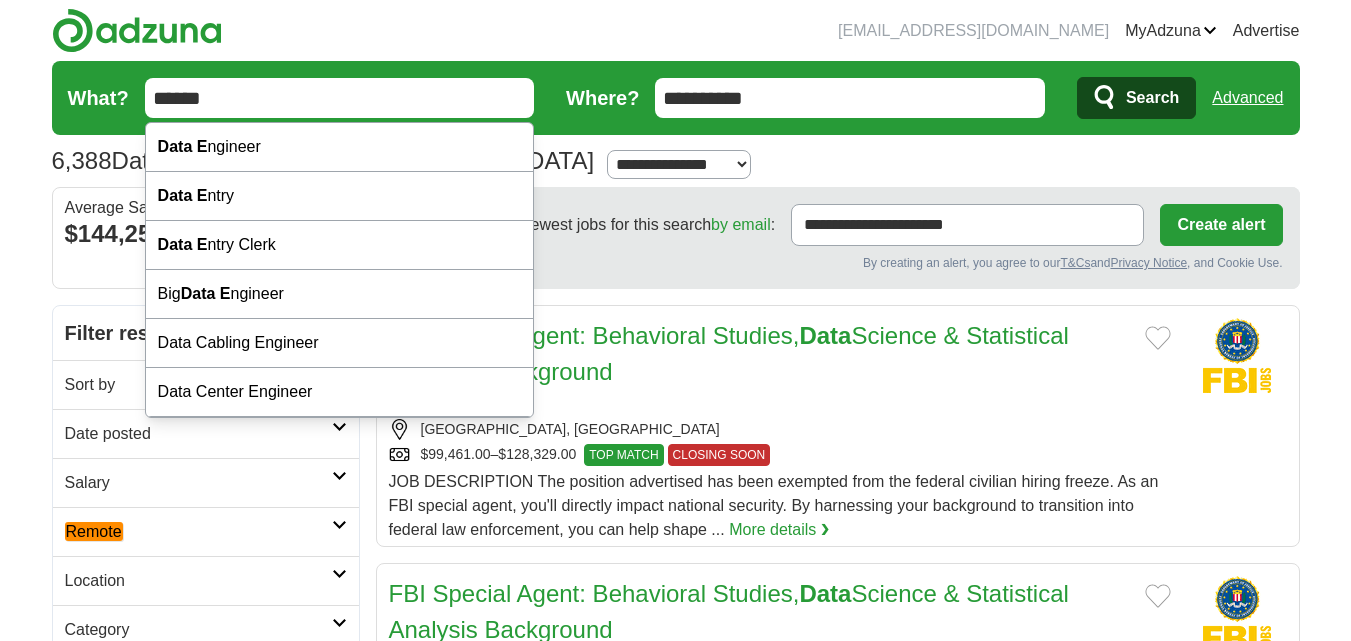 click on "******" at bounding box center (340, 98) 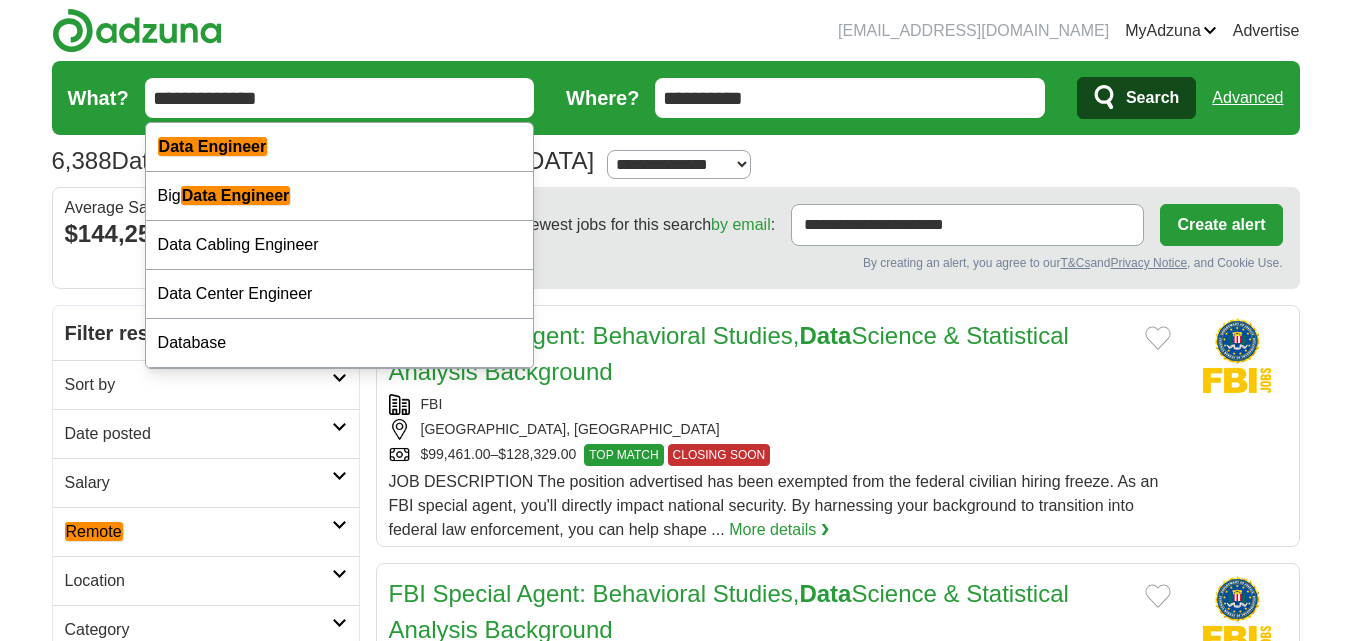 type on "**********" 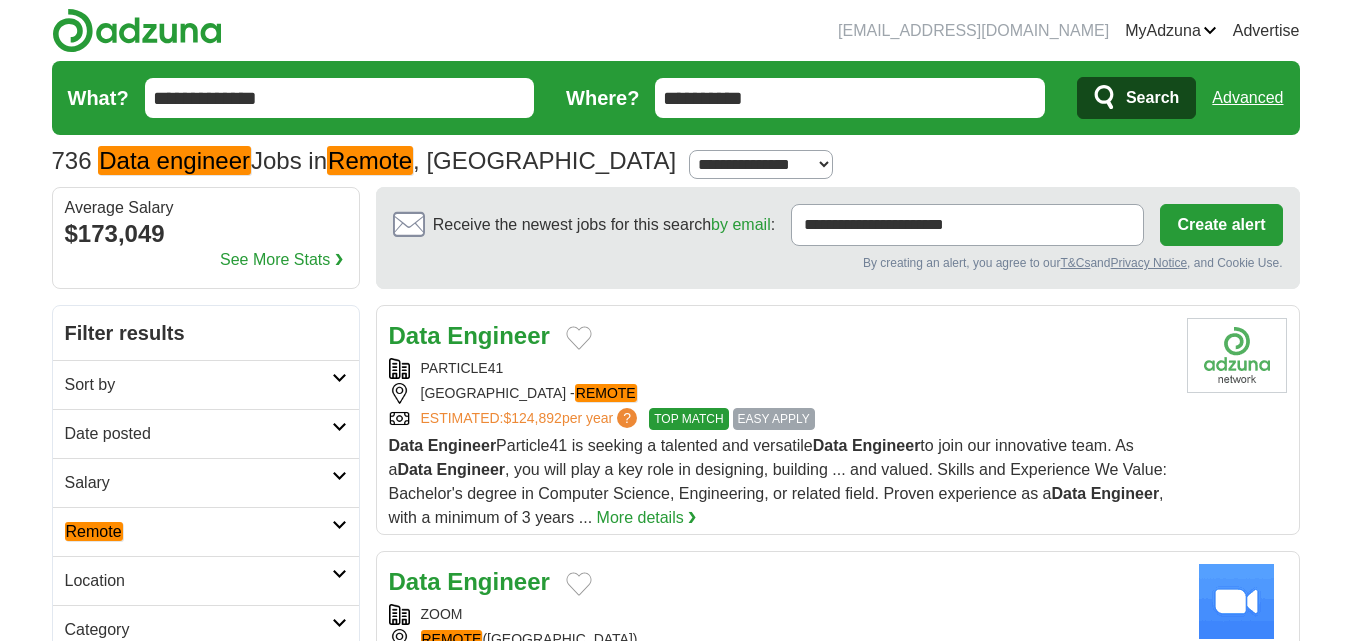 scroll, scrollTop: 0, scrollLeft: 0, axis: both 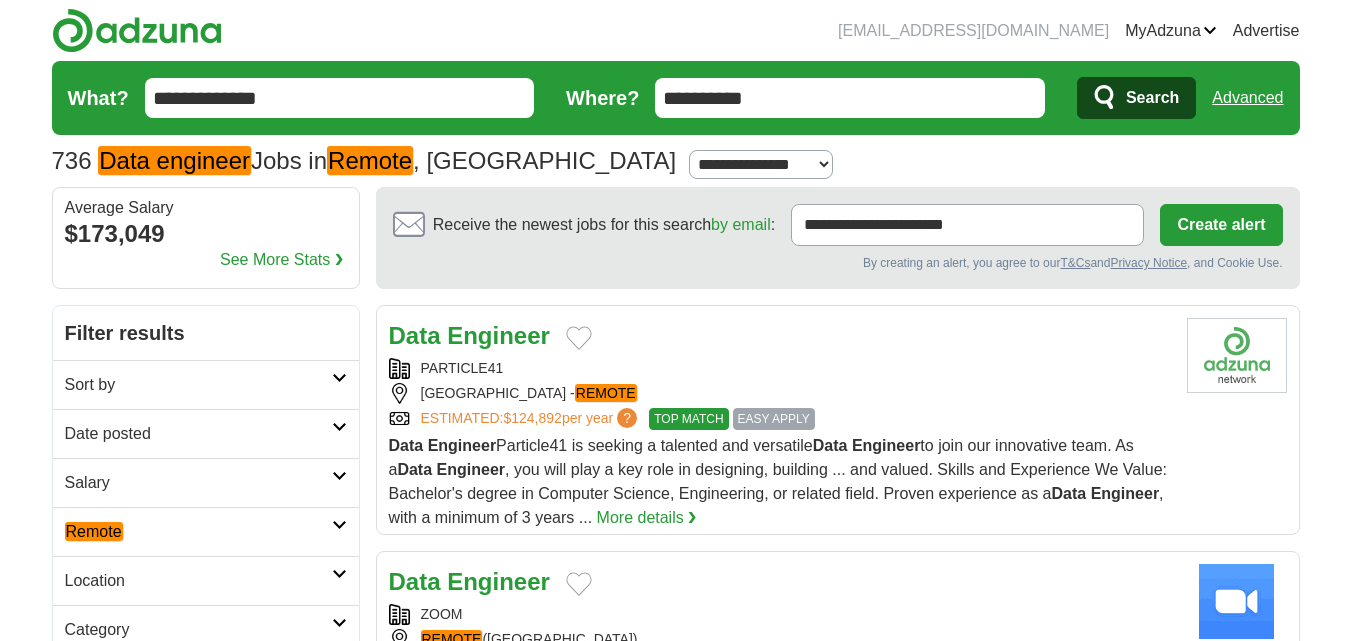 click on "Remote" at bounding box center (198, 532) 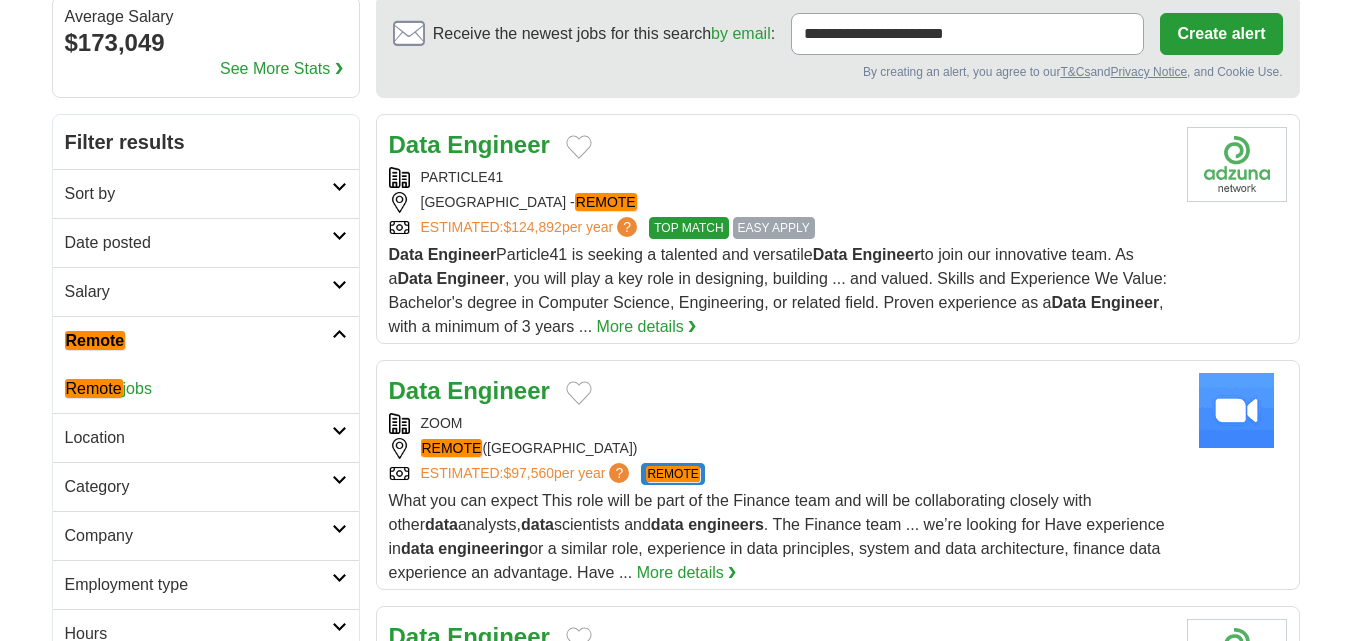 scroll, scrollTop: 192, scrollLeft: 0, axis: vertical 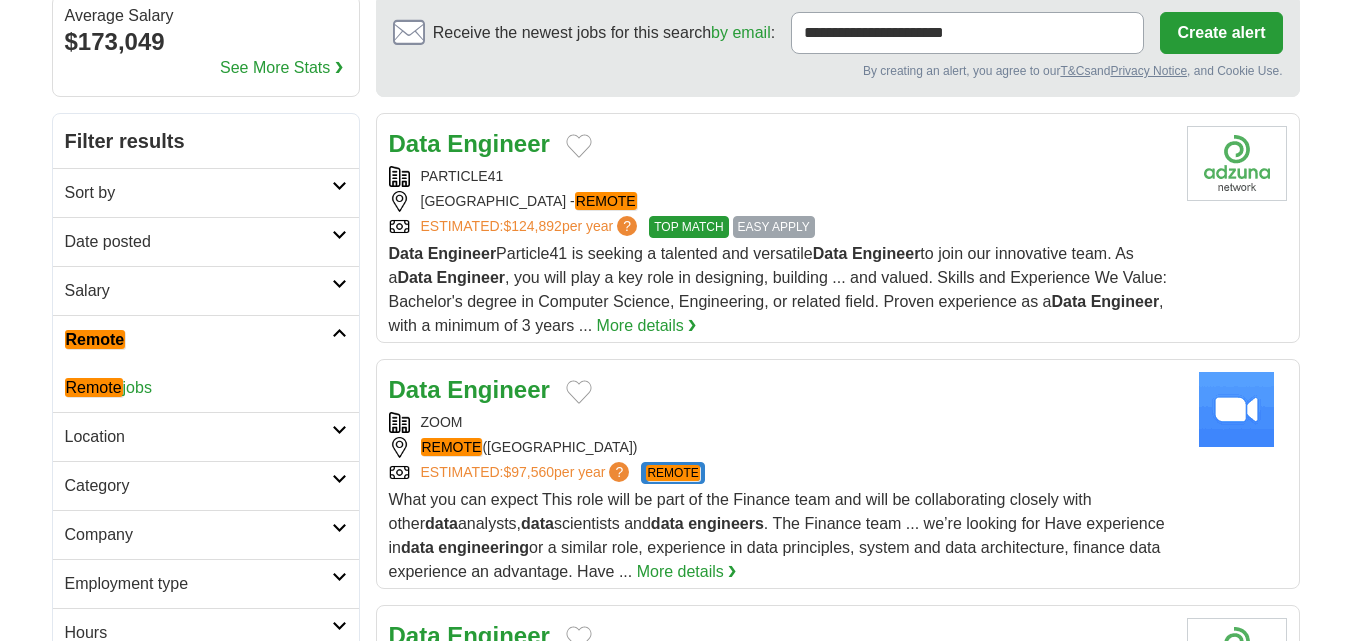 click on "Remote  jobs" at bounding box center [206, 388] 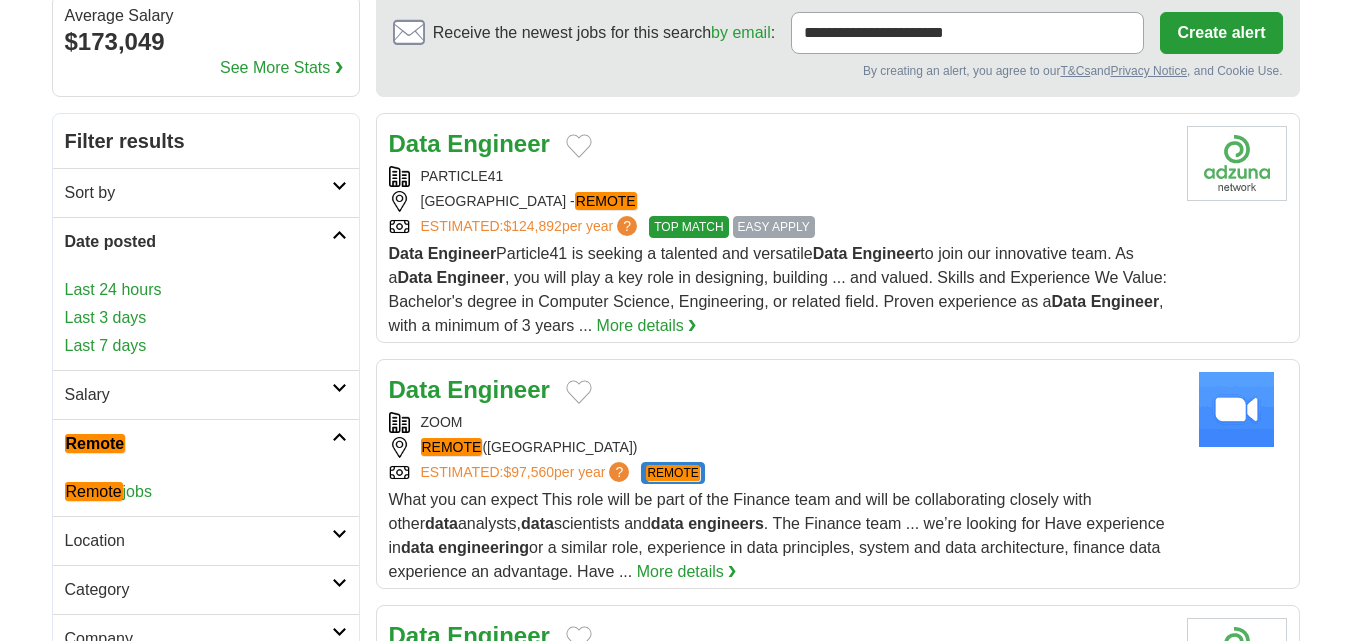 click on "Last 24 hours" at bounding box center (206, 290) 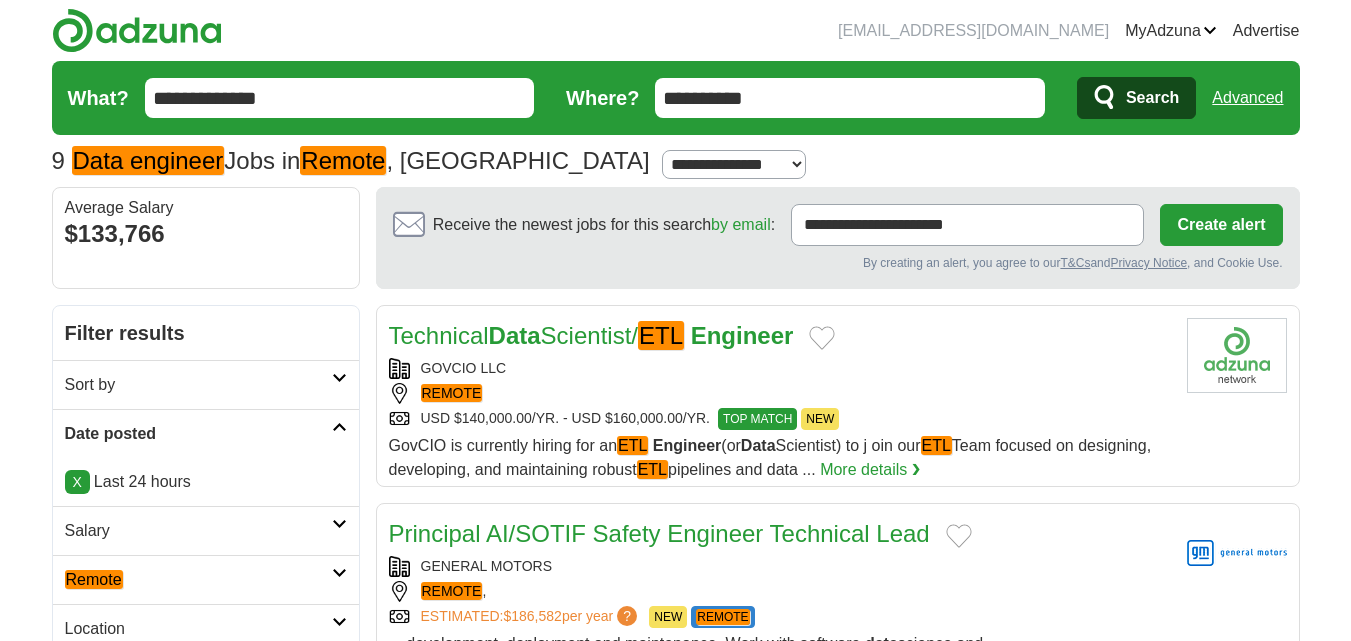 scroll, scrollTop: 0, scrollLeft: 0, axis: both 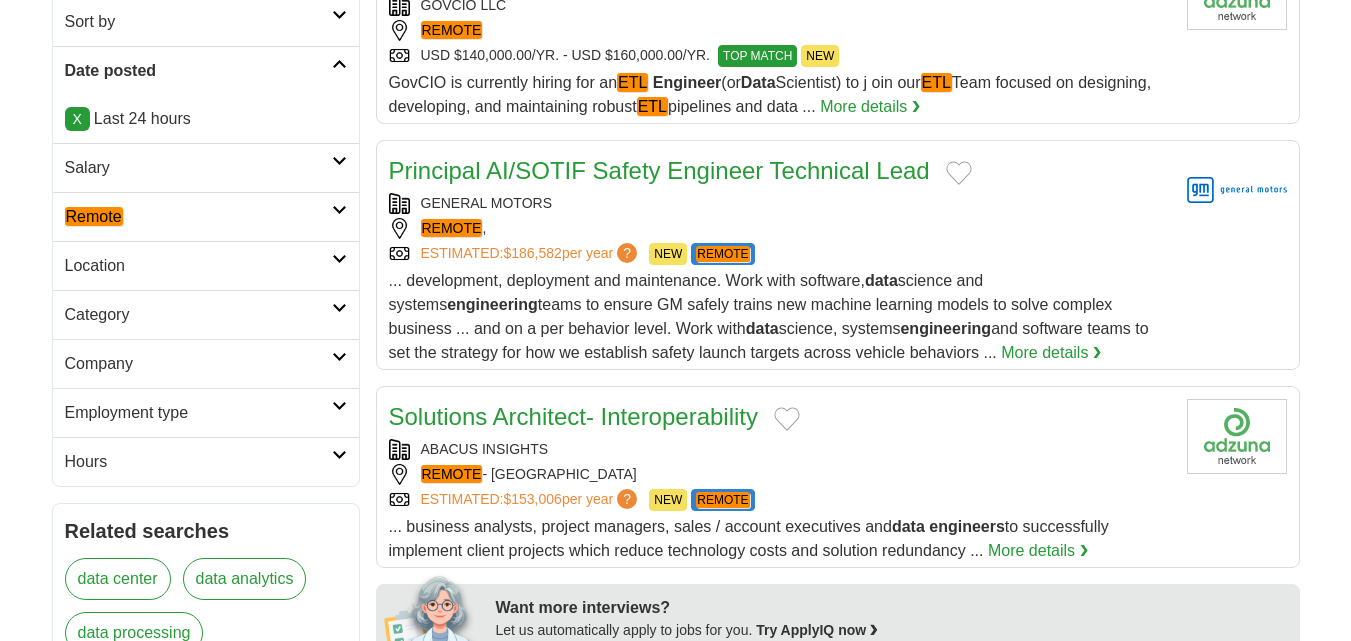 click on "Location" at bounding box center (198, 266) 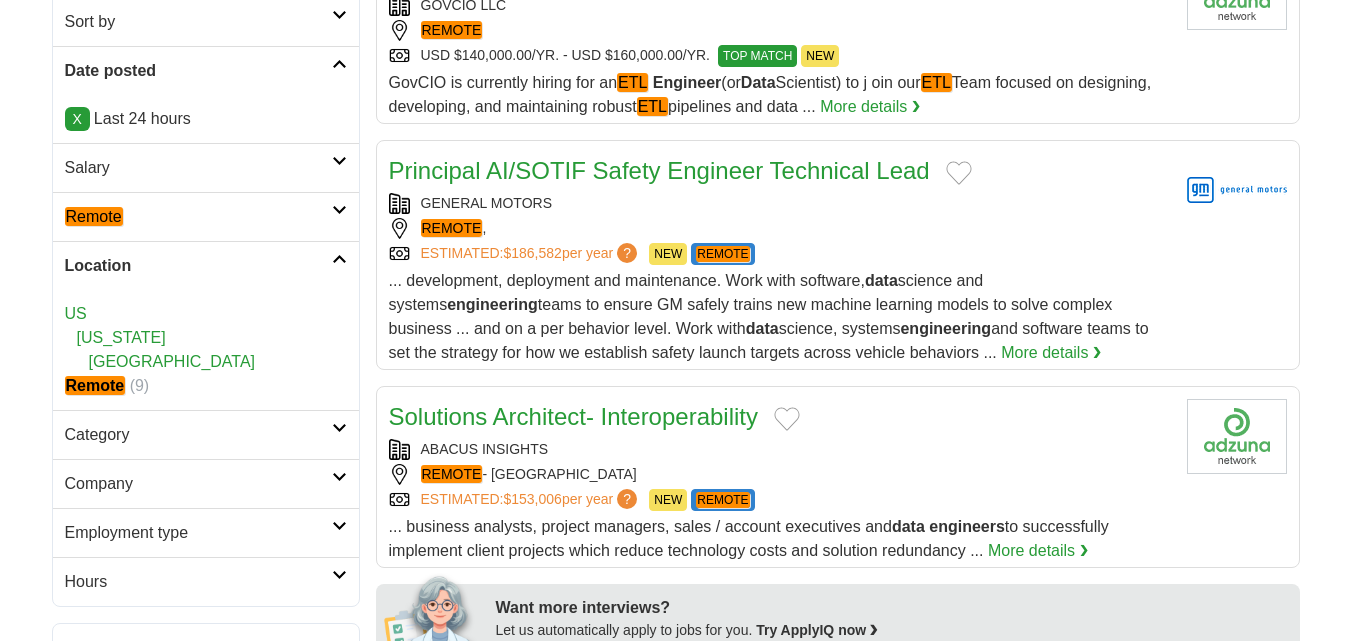 click on "US" at bounding box center [76, 313] 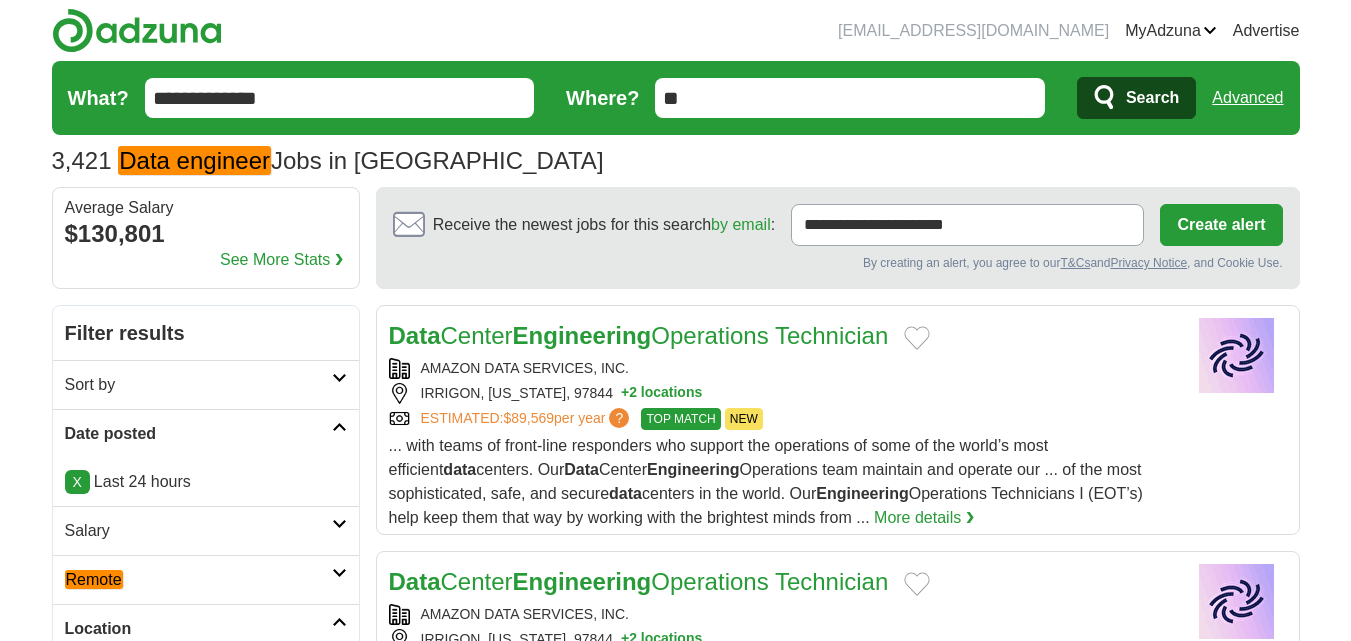 scroll, scrollTop: 0, scrollLeft: 0, axis: both 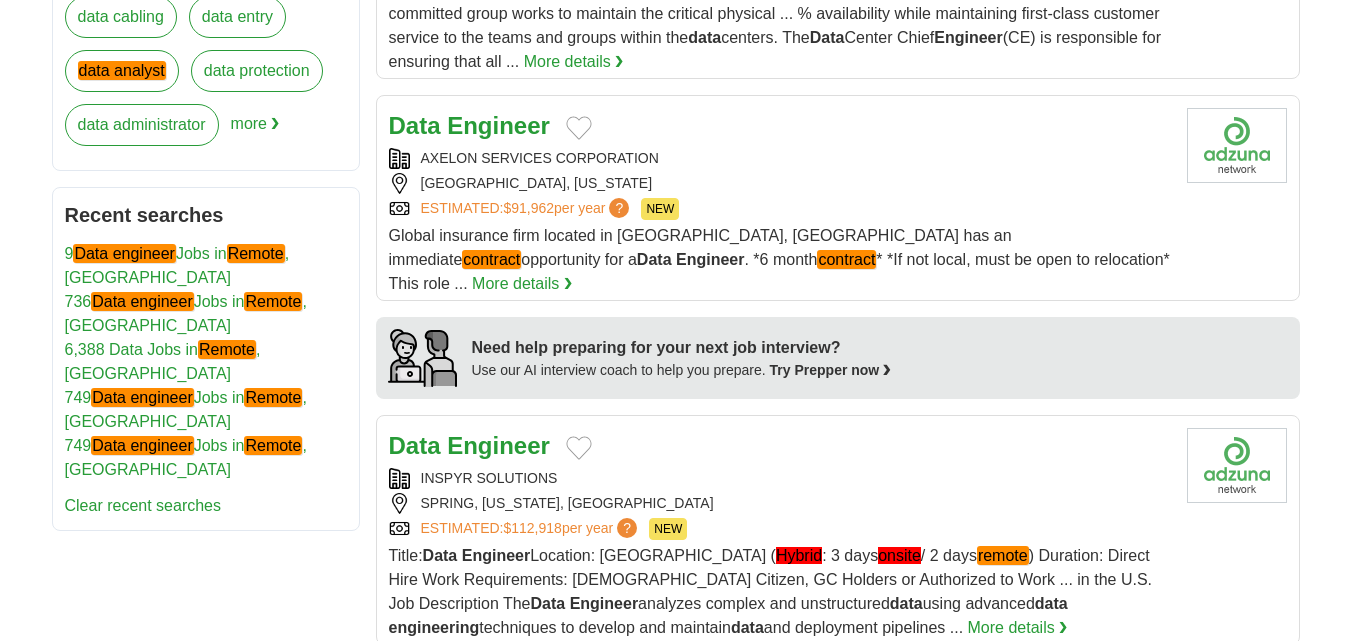click on "SPRINGFIELD, MASSACHUSETTS" at bounding box center [780, 183] 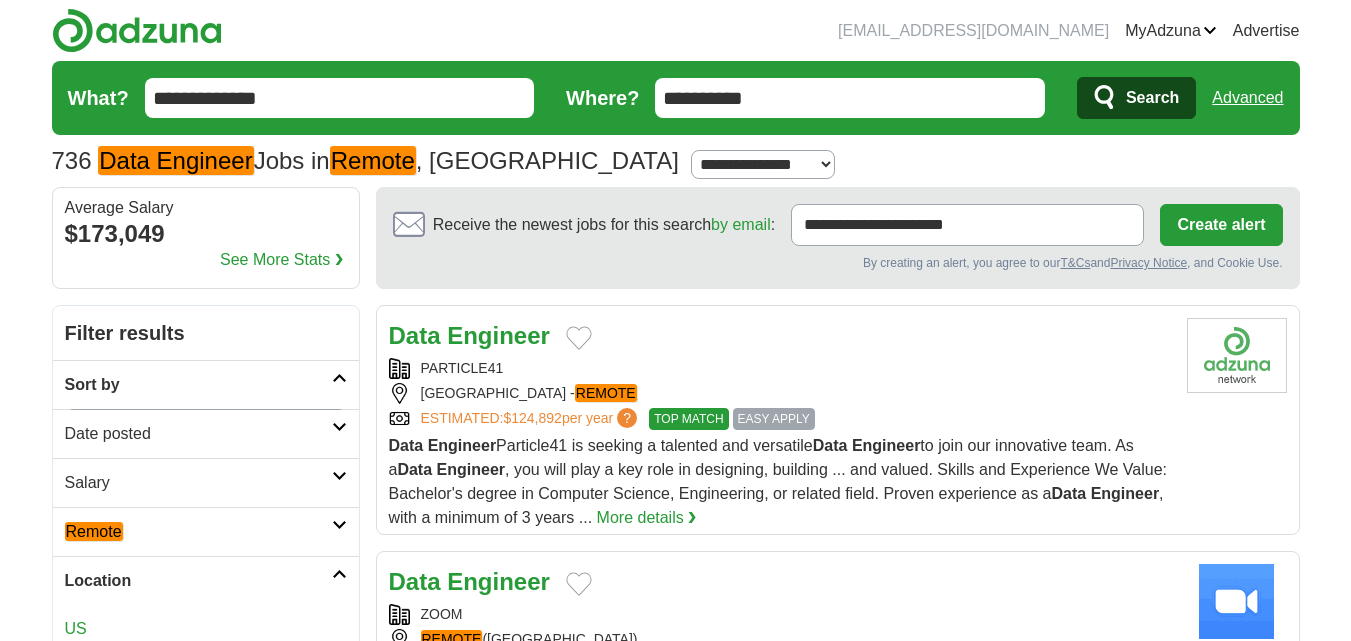 scroll, scrollTop: 0, scrollLeft: 0, axis: both 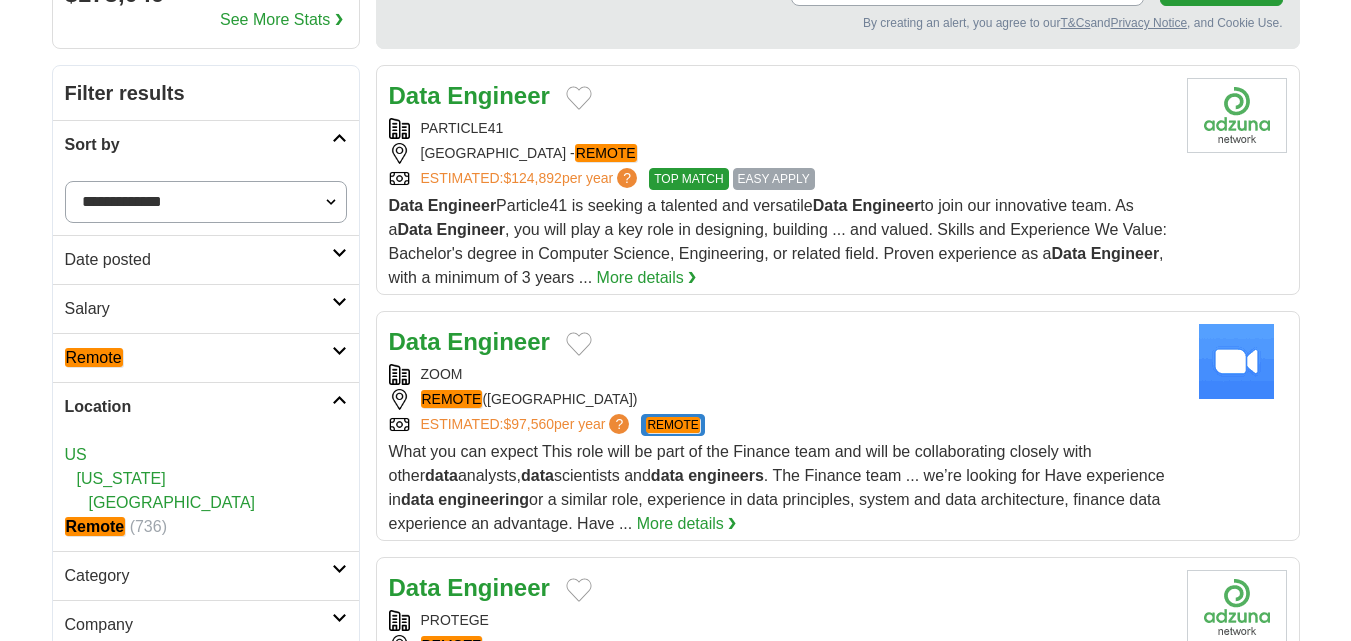 click on "Date posted" at bounding box center (198, 260) 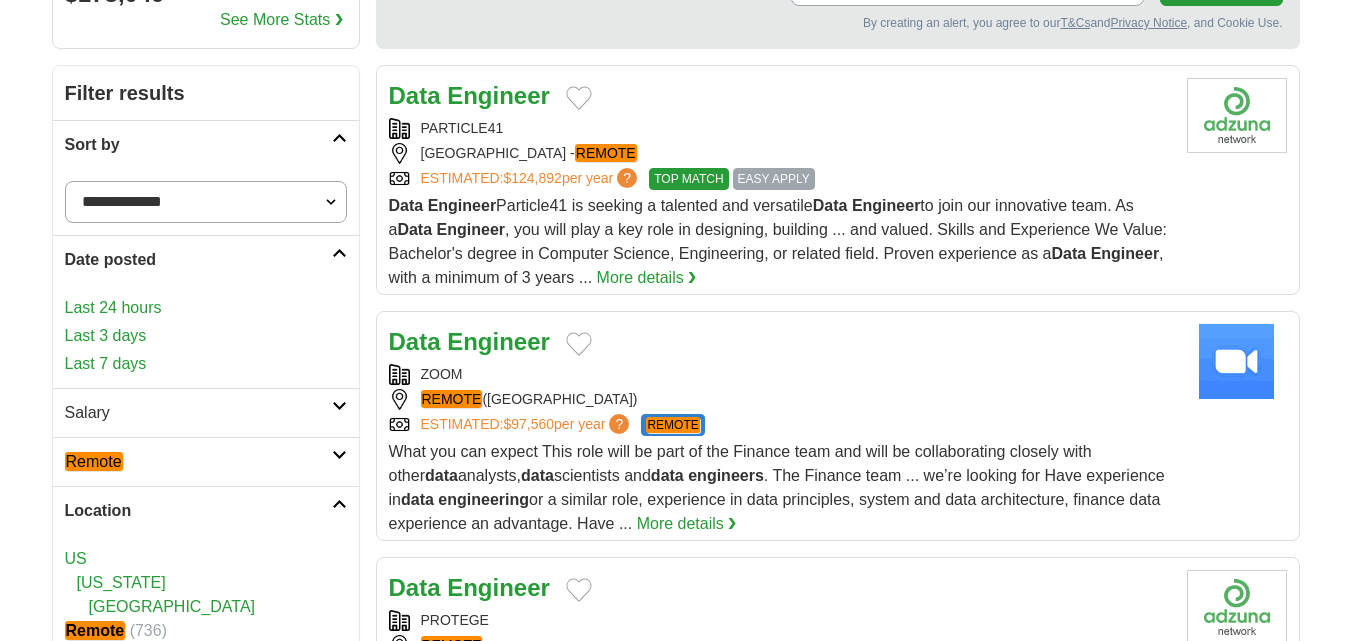 click on "Last 24 hours" at bounding box center [206, 308] 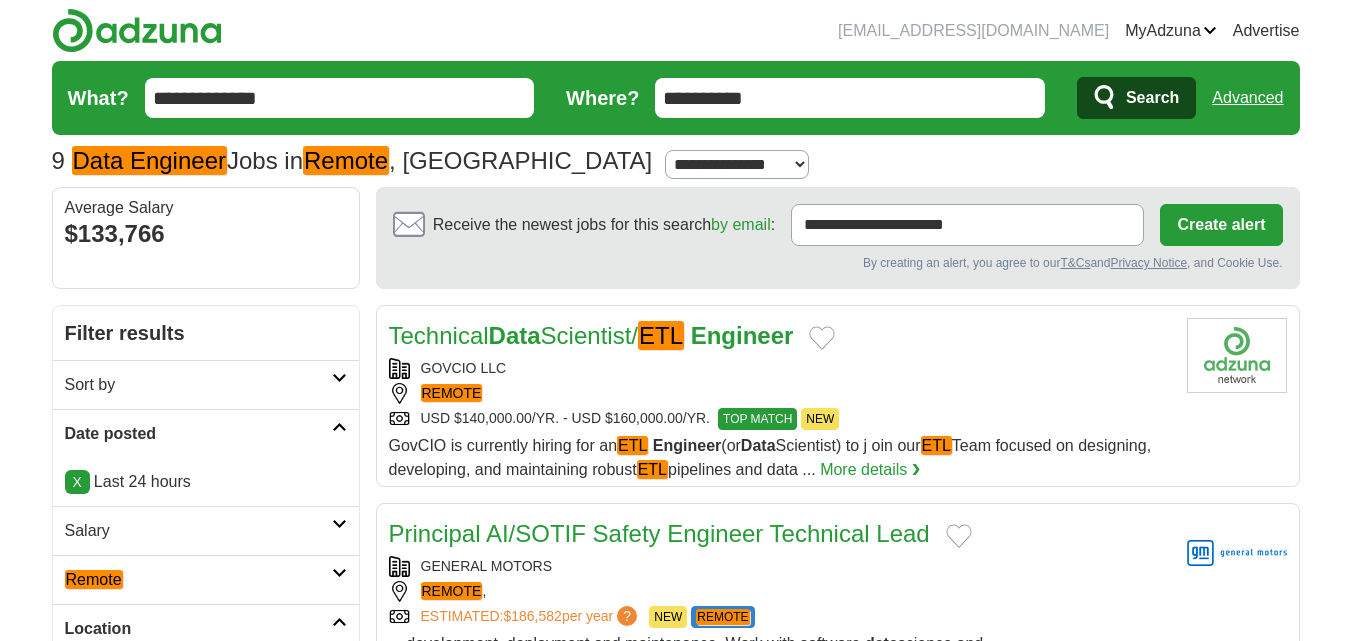 scroll, scrollTop: 0, scrollLeft: 0, axis: both 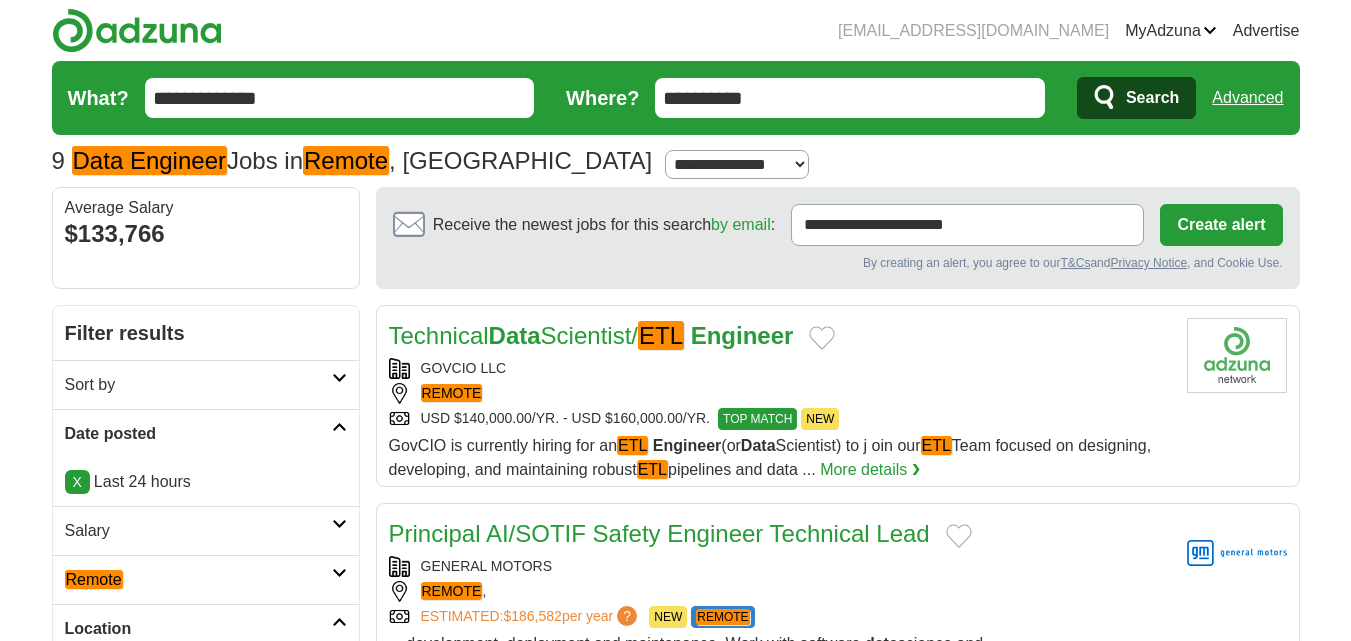 click on "GOVCIO LLC
REMOTE
USD $140,000.00/YR. - USD $160,000.00/YR.
TOP MATCH NEW" at bounding box center [780, 394] 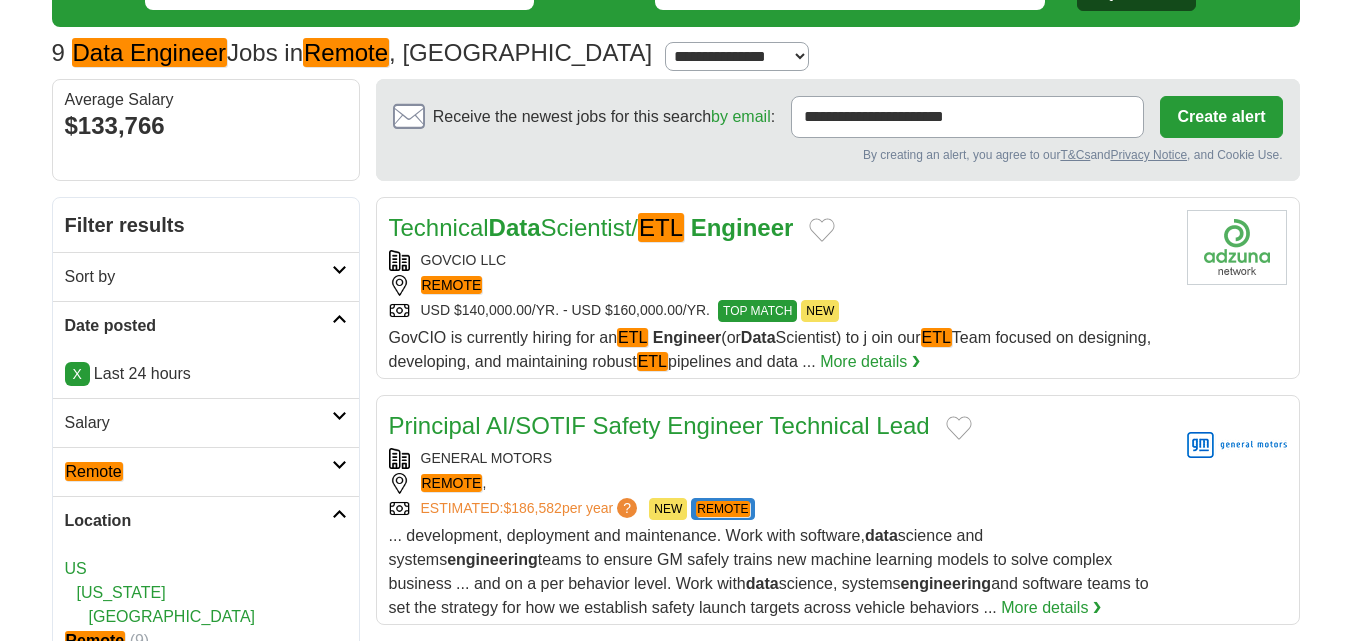 click on "Remote" at bounding box center (206, 471) 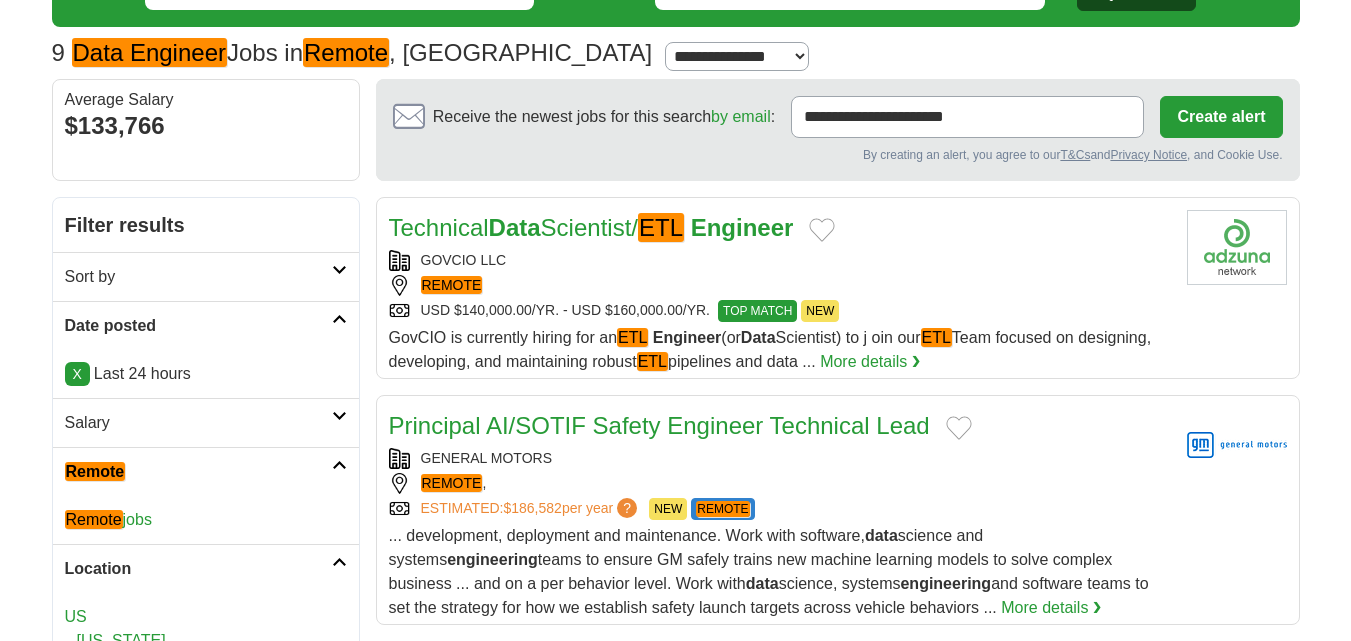 click on "Remote  jobs" at bounding box center (206, 520) 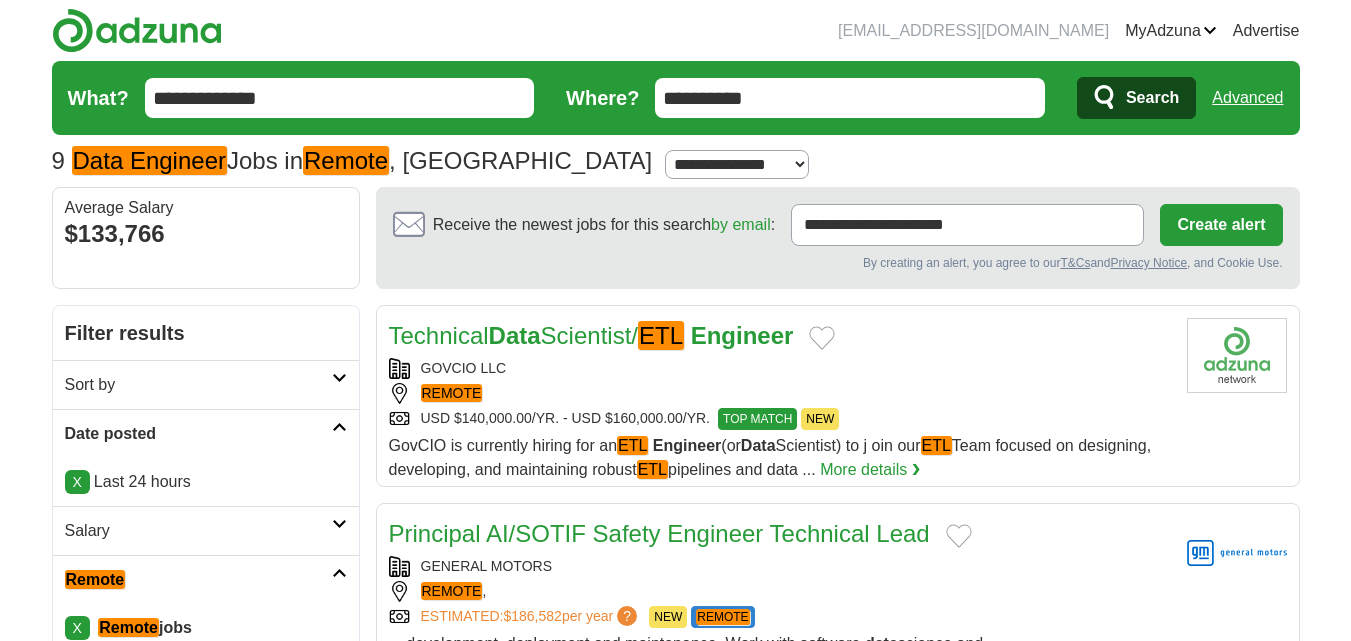 scroll, scrollTop: 231, scrollLeft: 0, axis: vertical 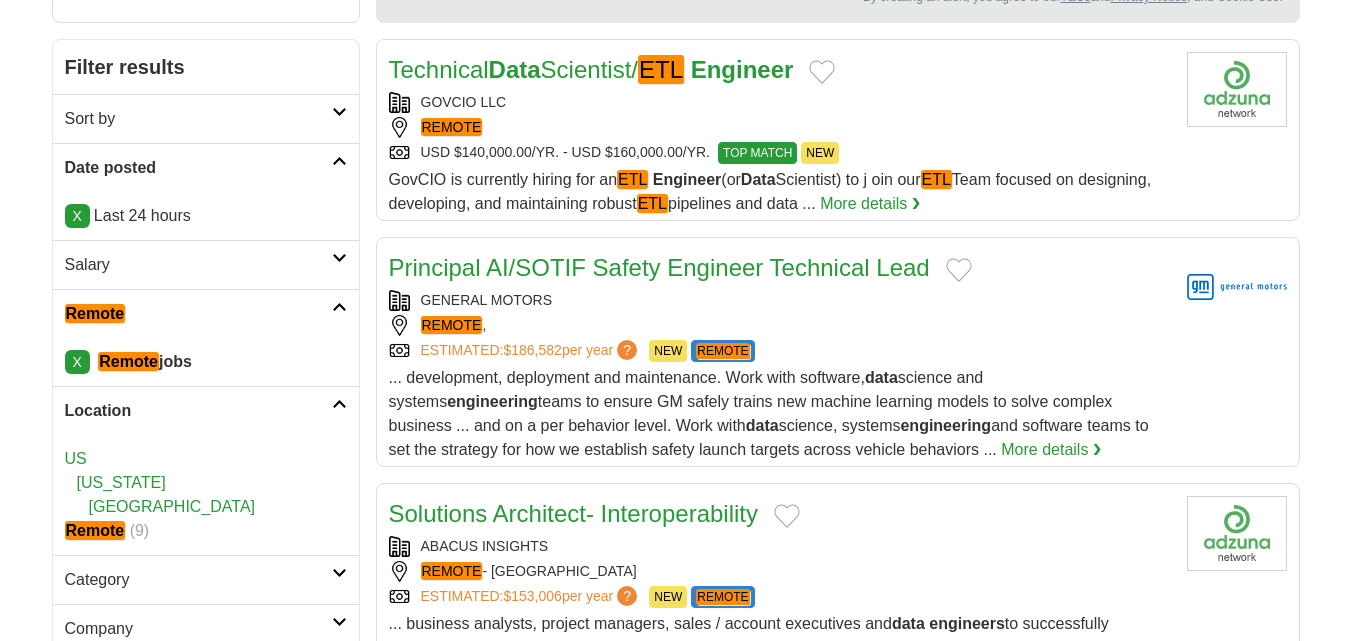click on "Principal AI/SOTIF Safety Engineer Technical Lead
GENERAL MOTORS
REMOTE ,
ESTIMATED:
$186,582
per year
?
NEW REMOTE
NEW REMOTE
...  development, deployment and maintenance. Work with software,  data  science and systems  engineering data" at bounding box center [780, 356] 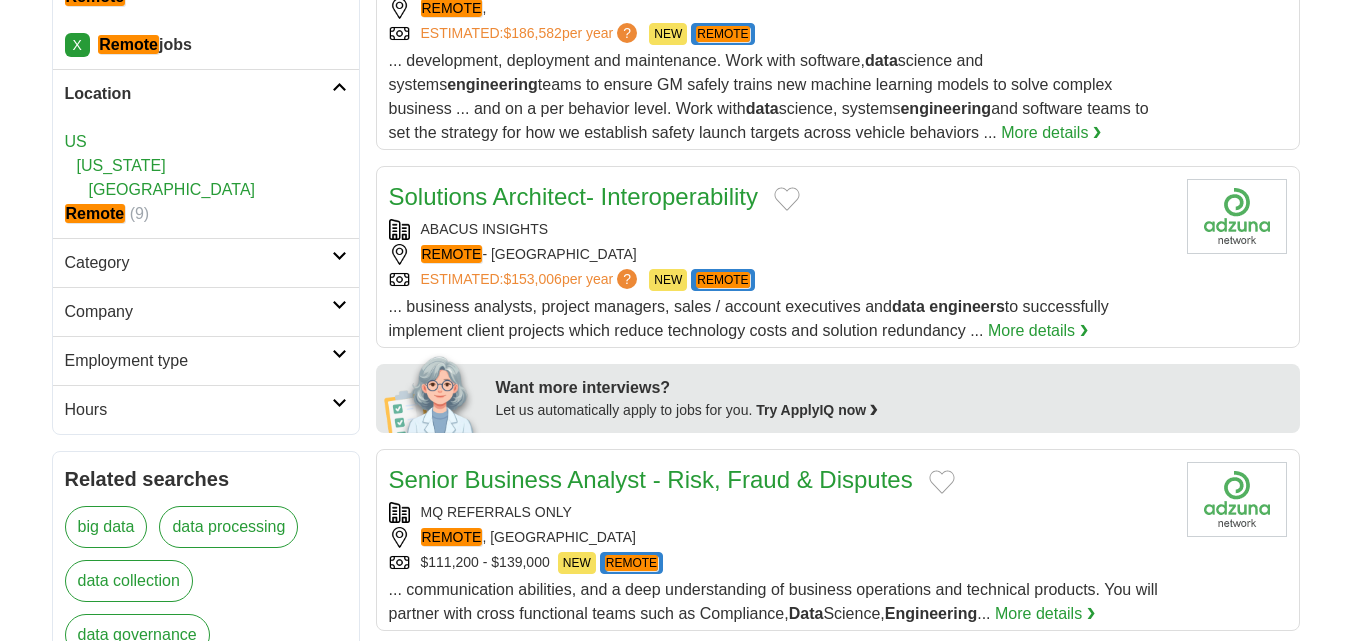 scroll, scrollTop: 584, scrollLeft: 0, axis: vertical 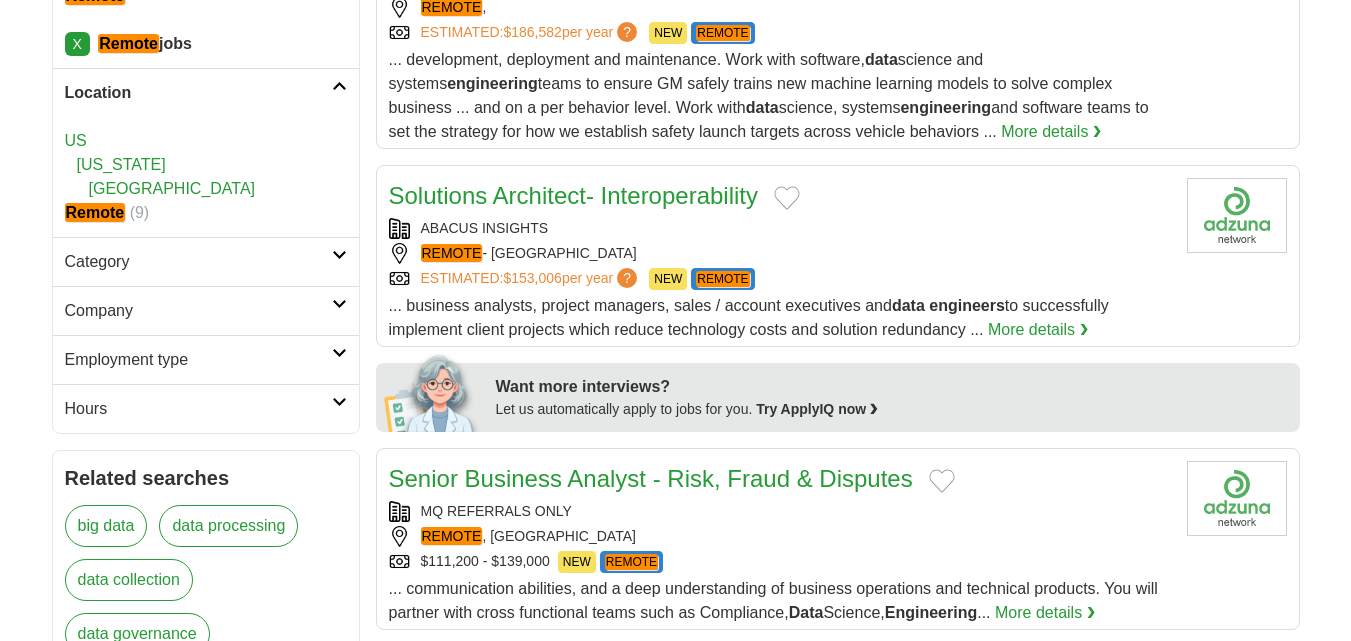 click on "ABACUS INSIGHTS" at bounding box center [780, 228] 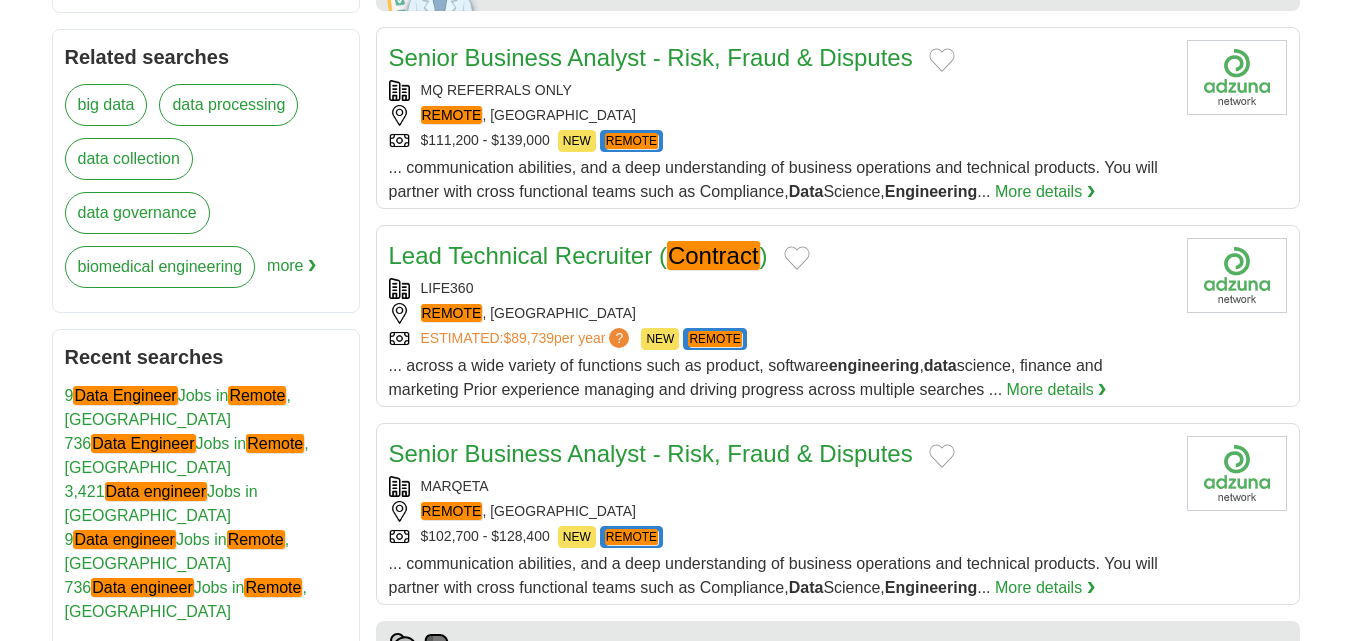 scroll, scrollTop: 1006, scrollLeft: 0, axis: vertical 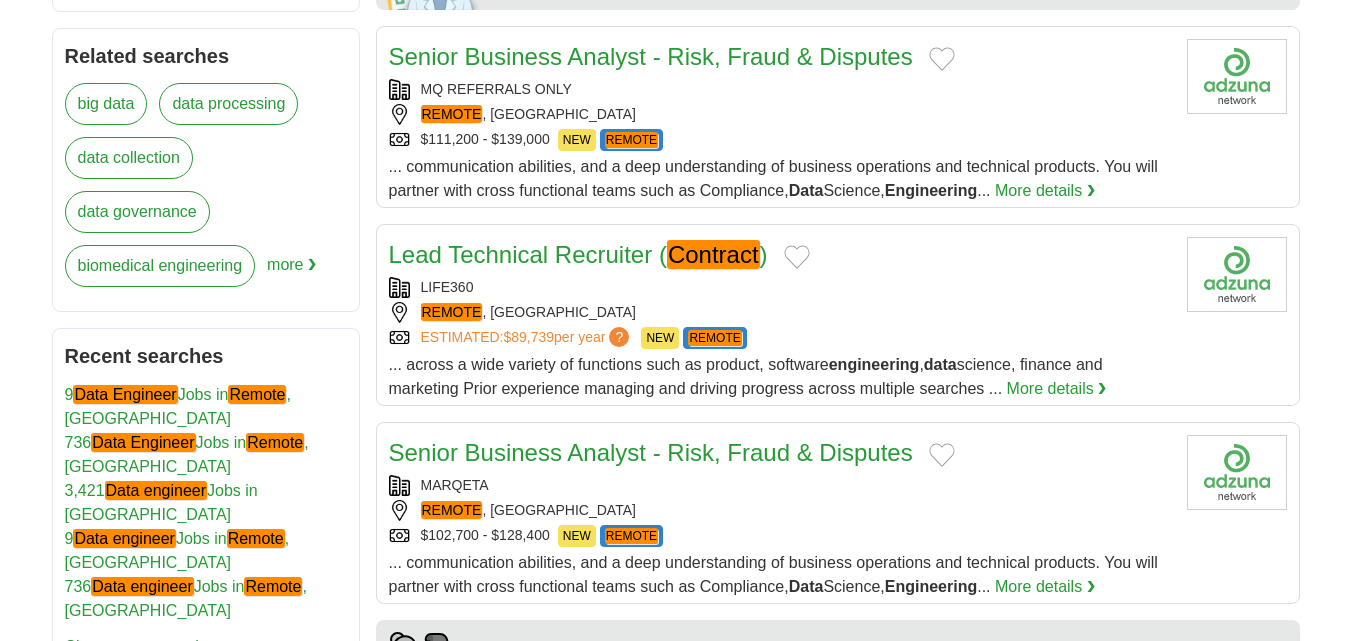 click on "Lead Technical Recruiter ( Contract )
LIFE360
REMOTE , [GEOGRAPHIC_DATA]
ESTIMATED:
$89,739
per year
?
NEW REMOTE
NEW REMOTE
...  across a wide variety of functions such as product, software  engineering ,  data" at bounding box center [780, 319] 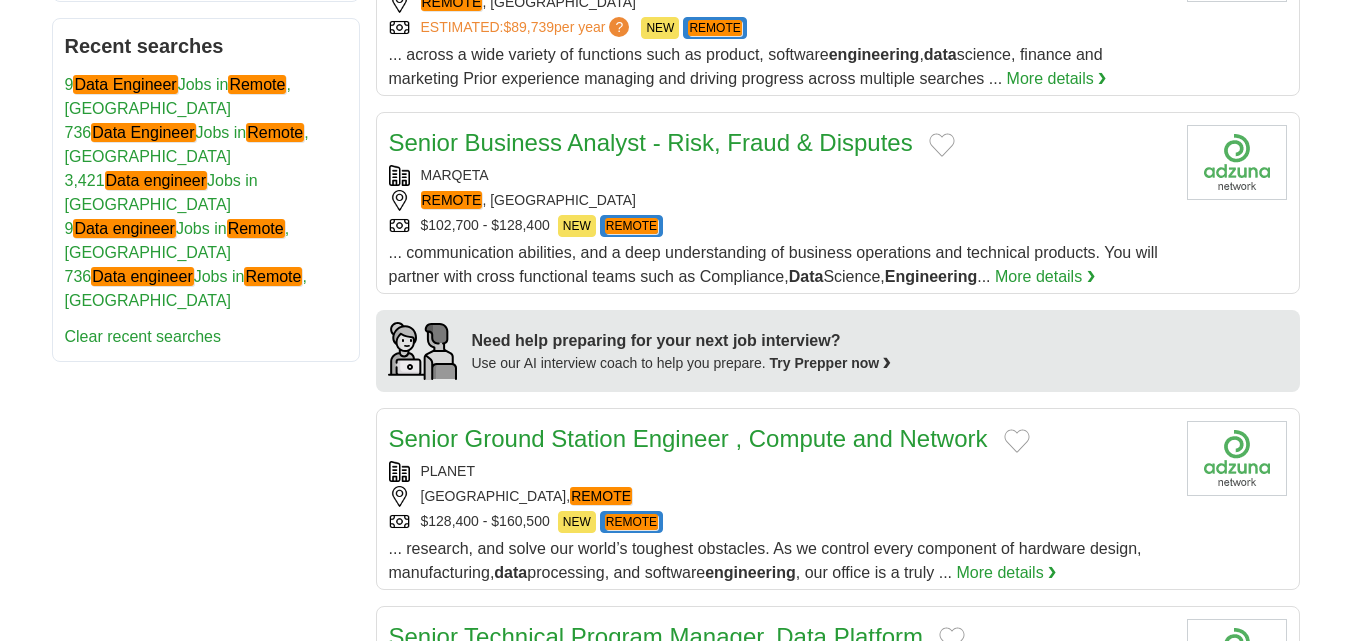 scroll, scrollTop: 1353, scrollLeft: 0, axis: vertical 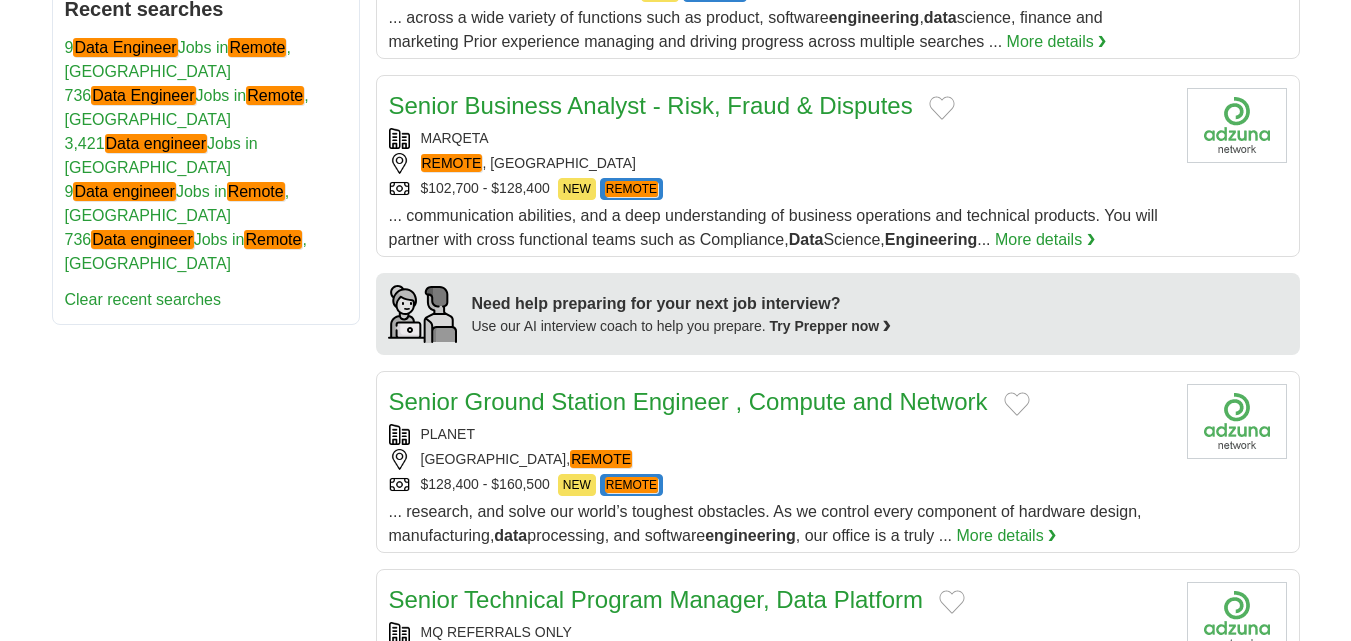 click on "$102,700 - $128,400
NEW REMOTE" at bounding box center (780, 189) 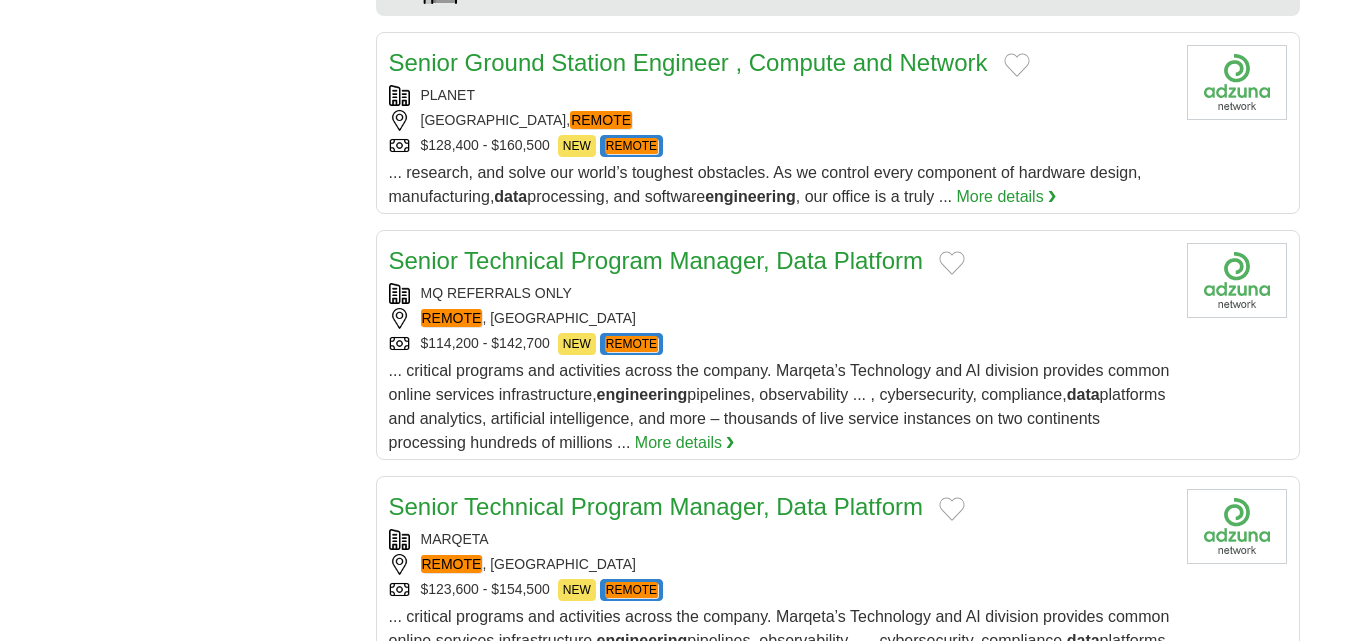 scroll, scrollTop: 1693, scrollLeft: 0, axis: vertical 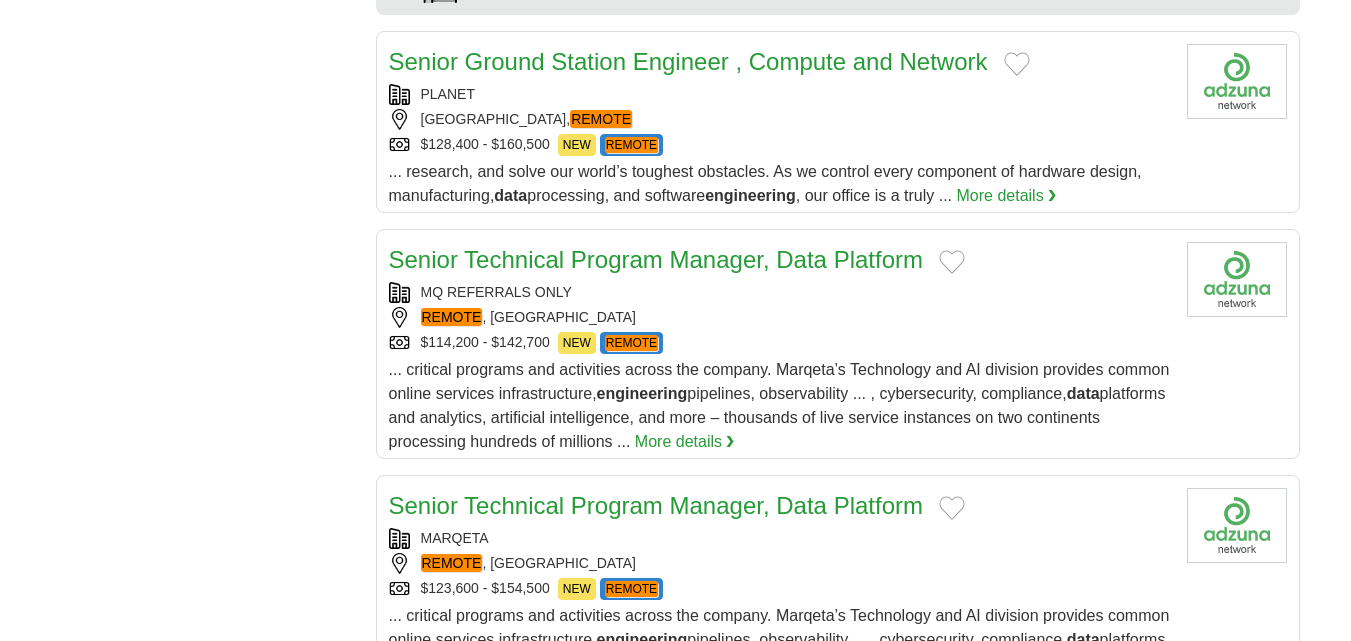 click on "MQ REFERRALS ONLY
REMOTE , [GEOGRAPHIC_DATA]
$114,200 - $142,700
NEW REMOTE" at bounding box center [780, 318] 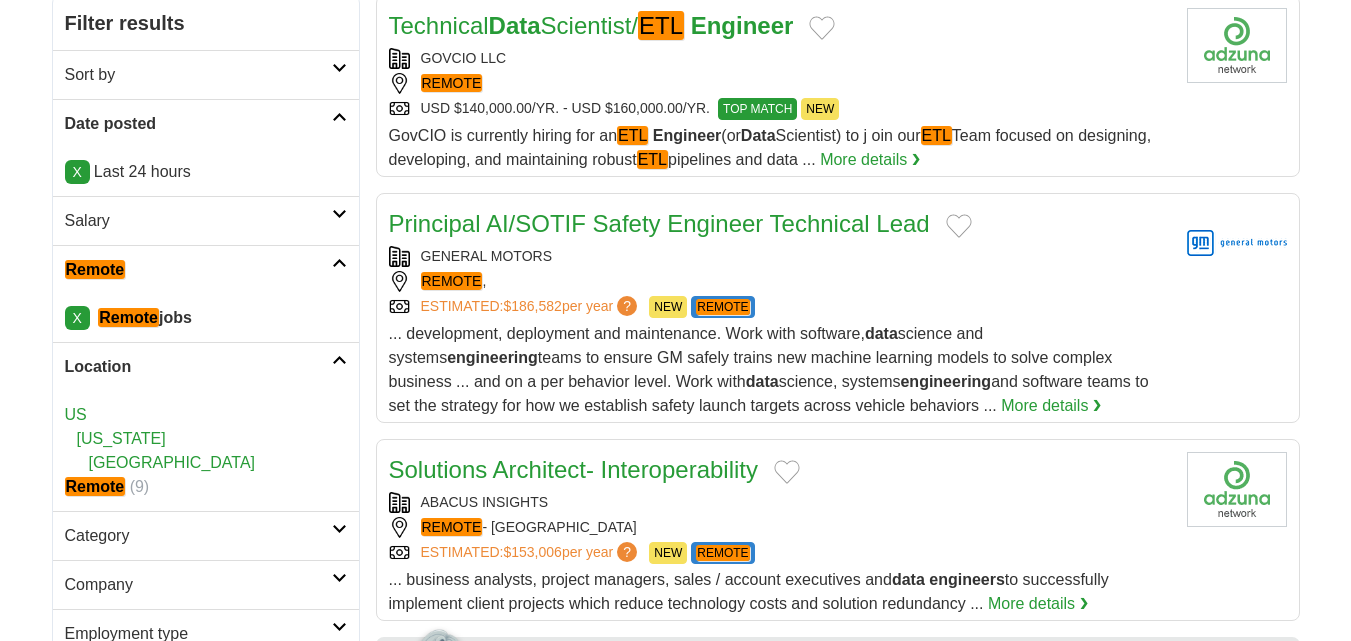 scroll, scrollTop: 0, scrollLeft: 0, axis: both 